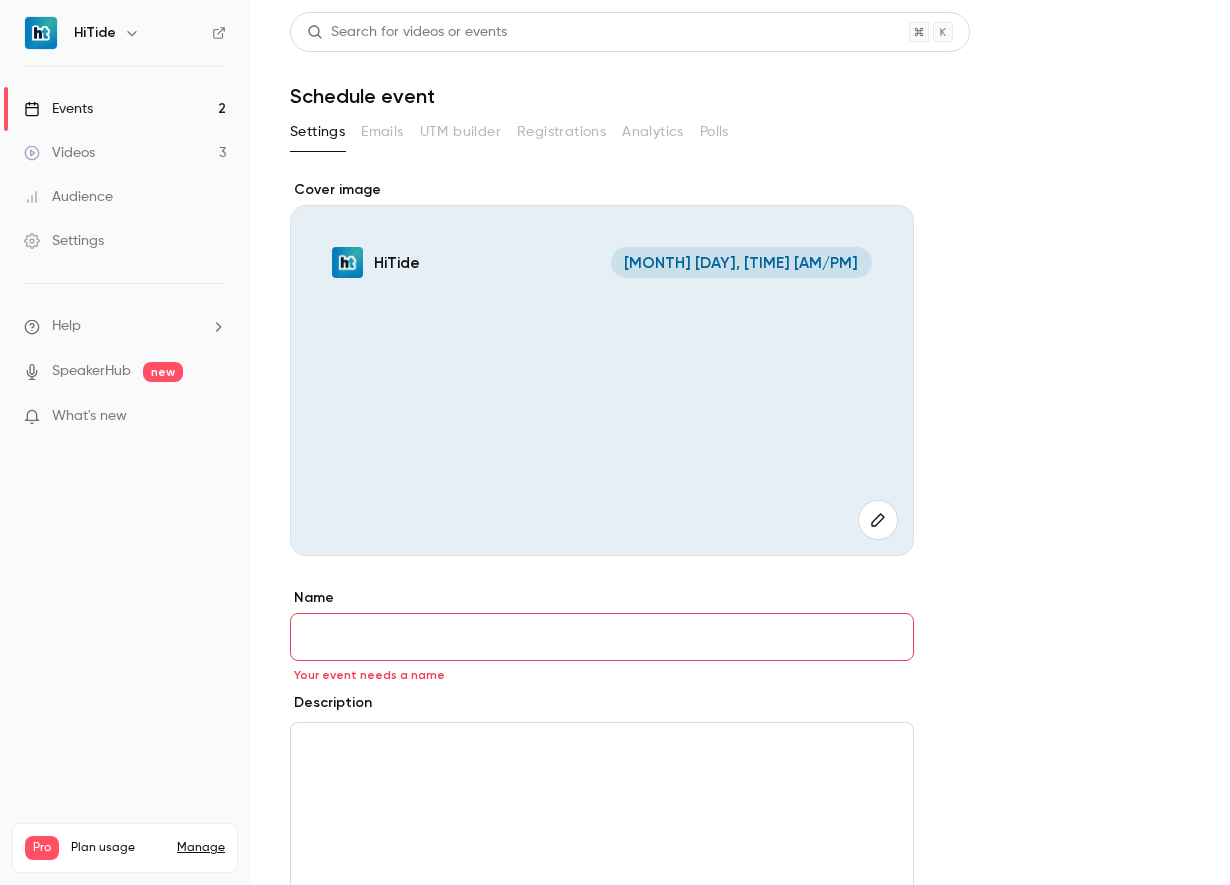 scroll, scrollTop: 0, scrollLeft: 0, axis: both 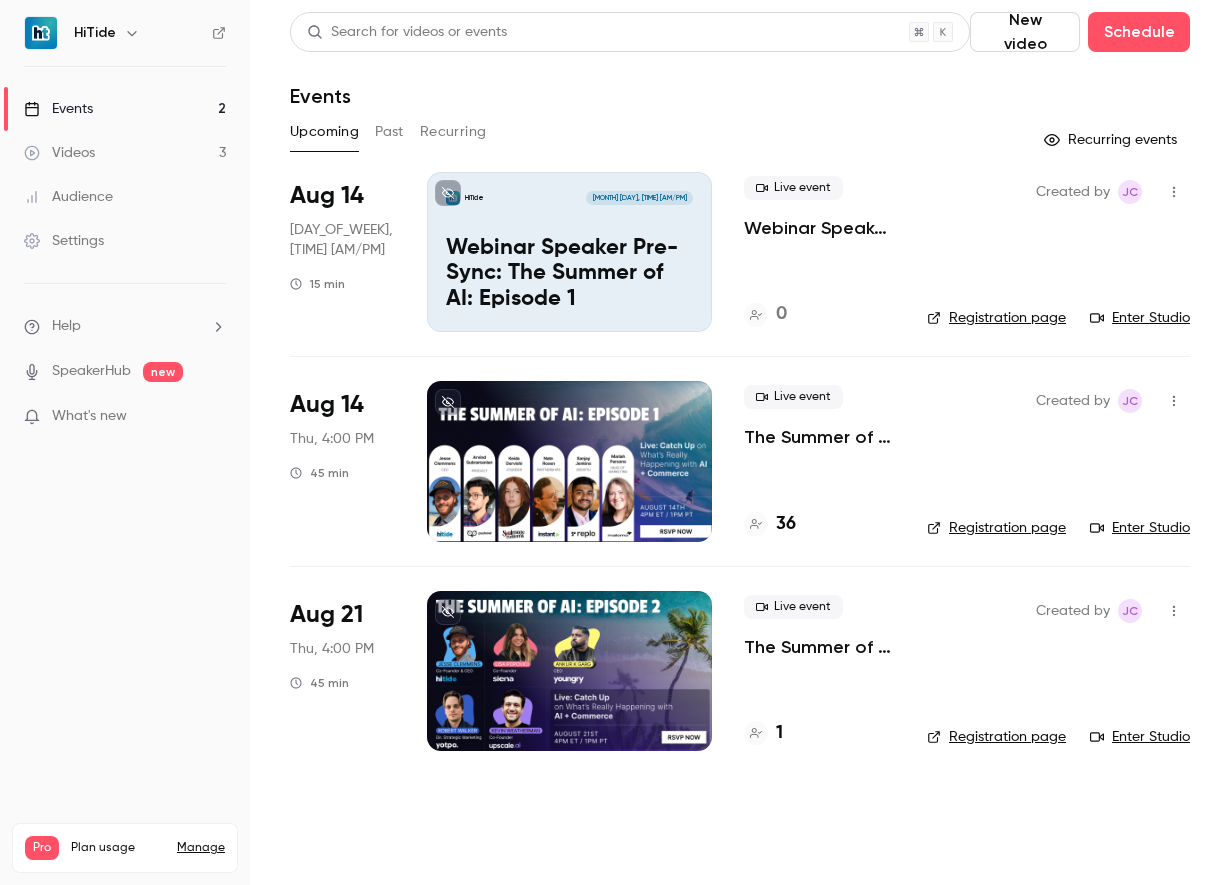 click at bounding box center (569, 671) 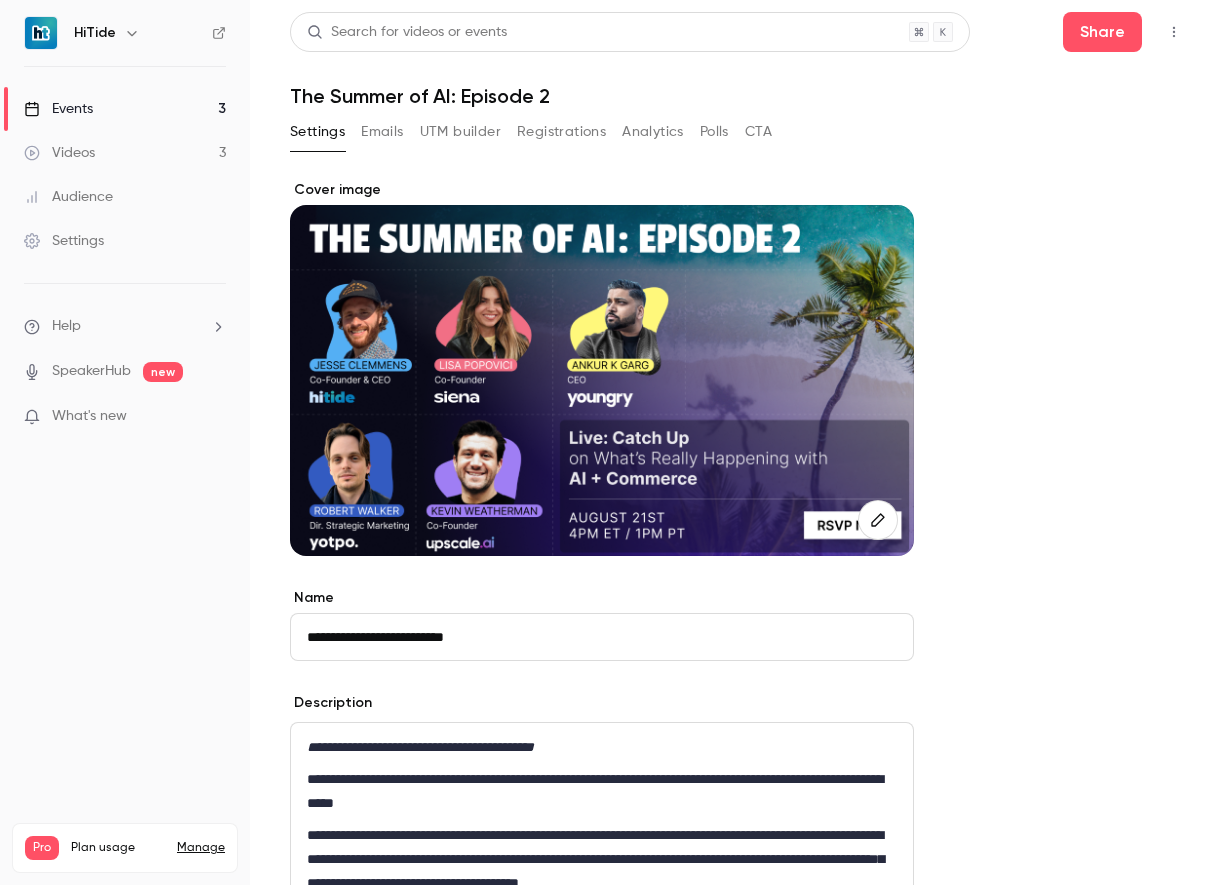 click on "Settings Emails UTM builder Registrations Analytics Polls CTA" at bounding box center (531, 132) 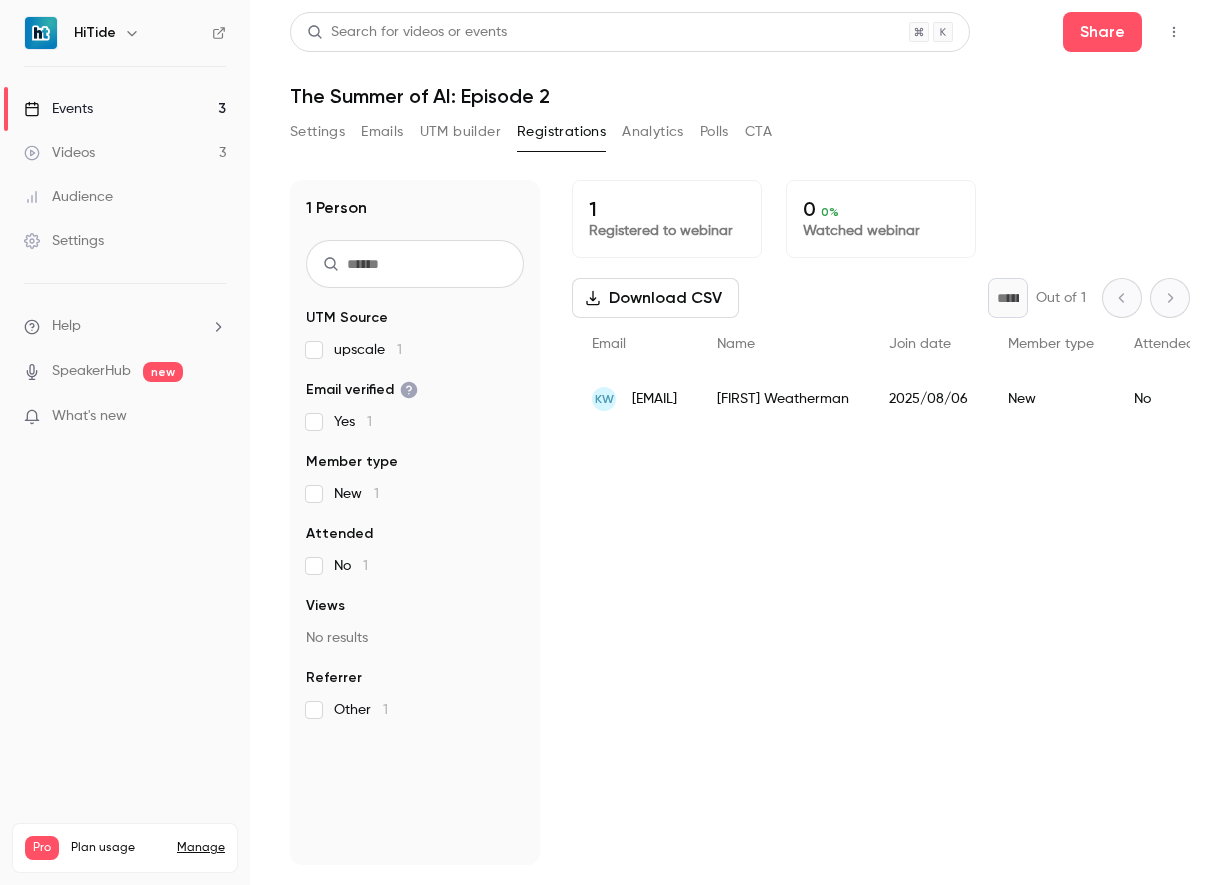 click on "Settings" at bounding box center [317, 132] 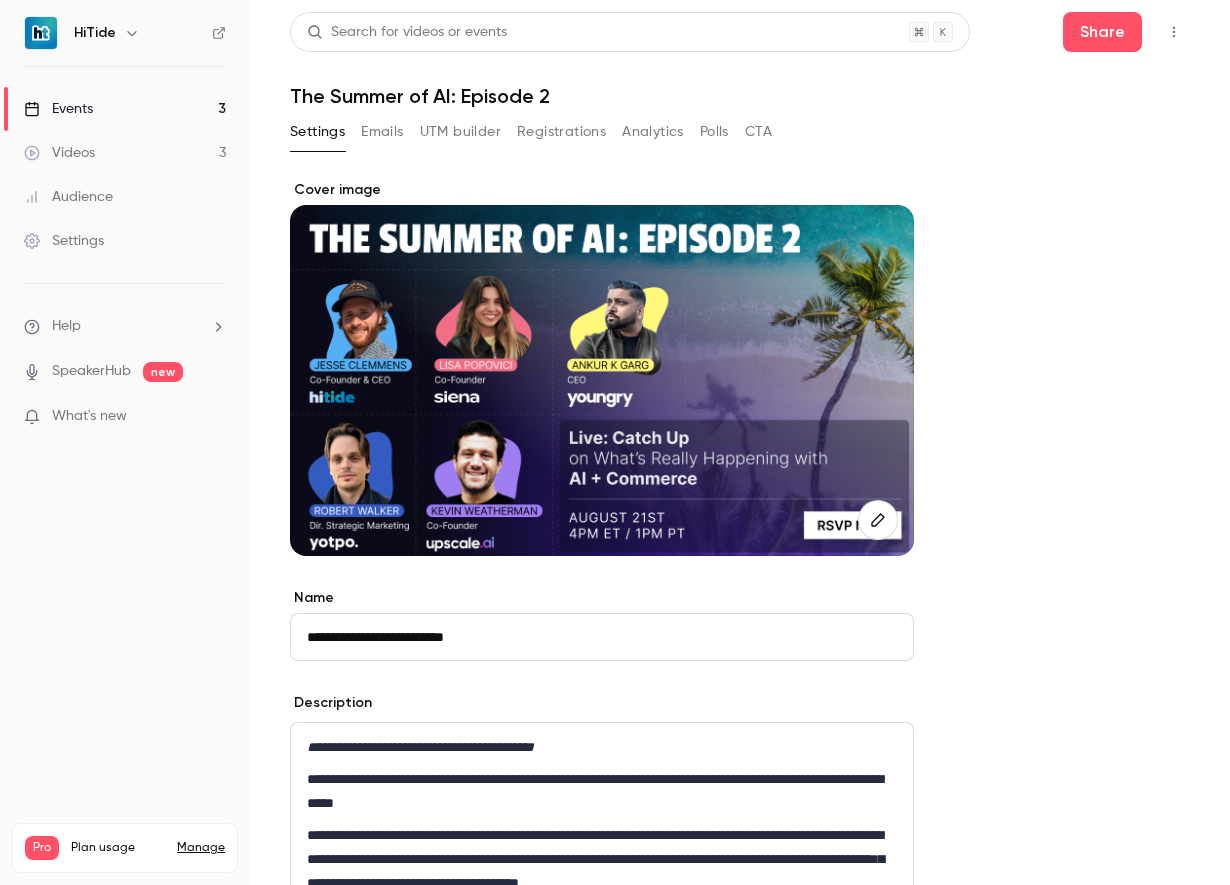 click on "**********" at bounding box center [740, 1925] 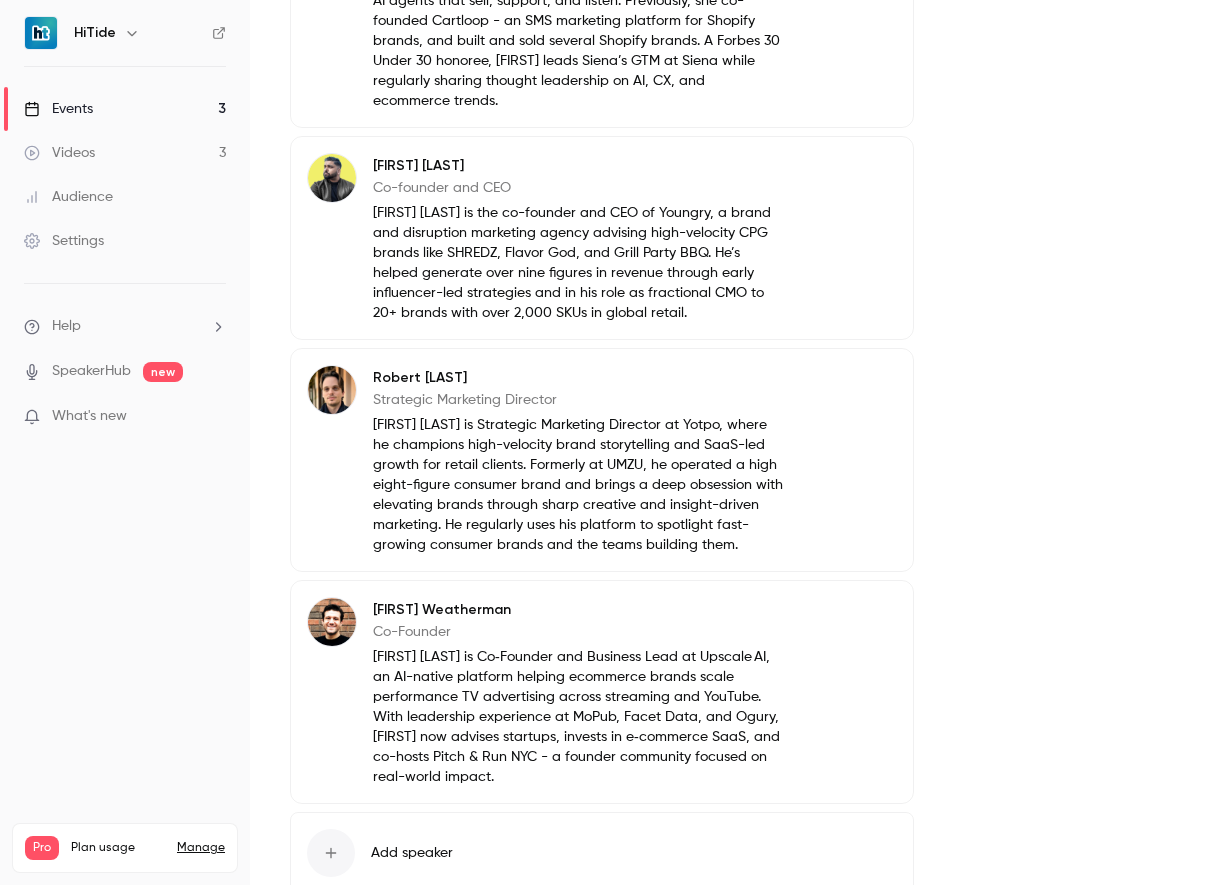 scroll, scrollTop: 2642, scrollLeft: 0, axis: vertical 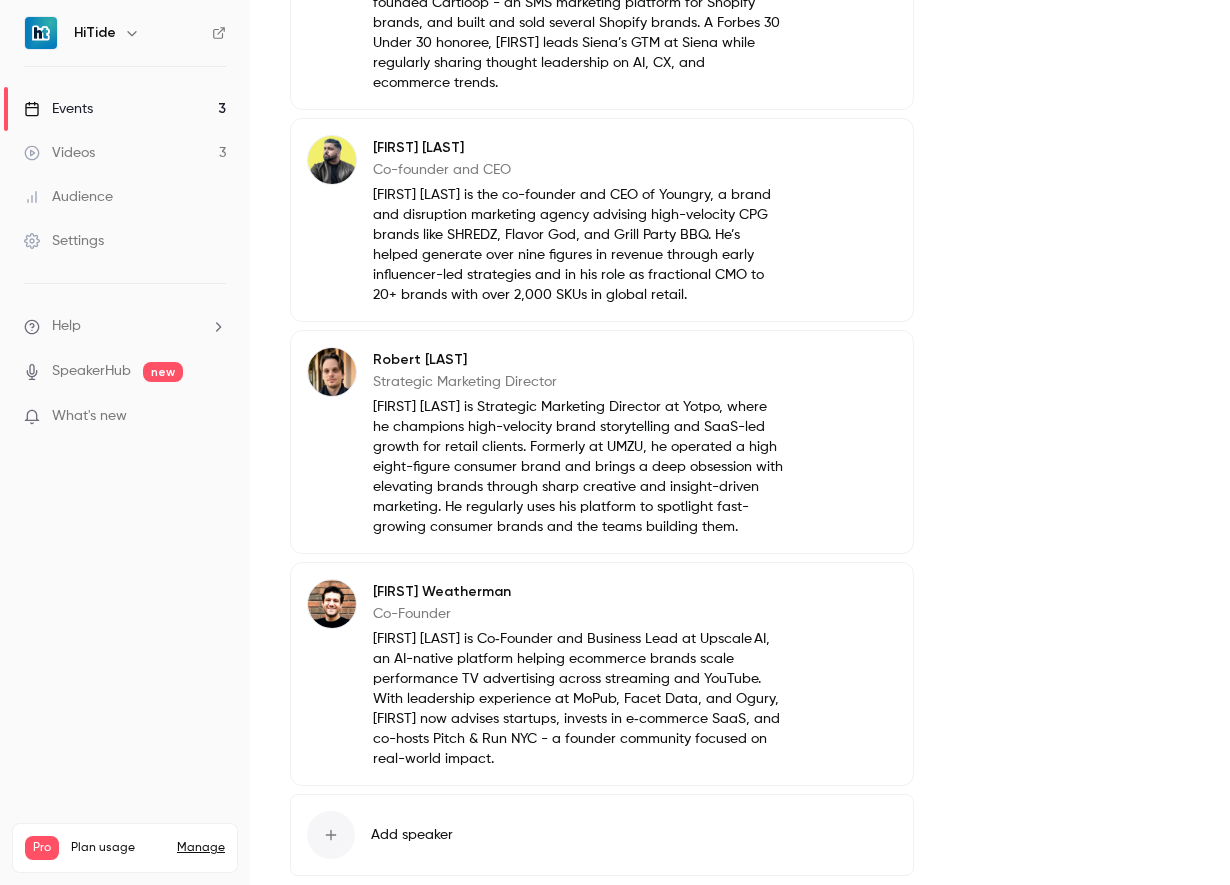 click 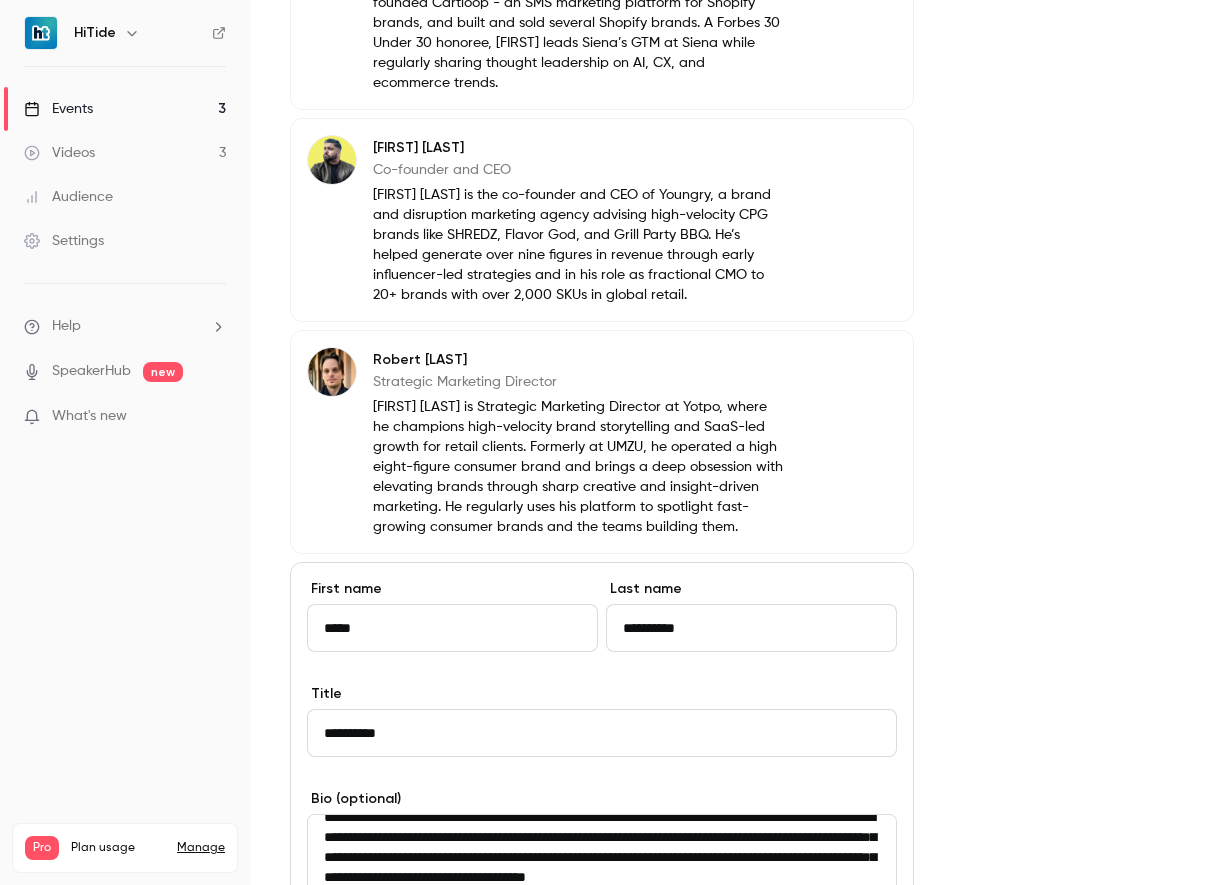 scroll, scrollTop: 40, scrollLeft: 0, axis: vertical 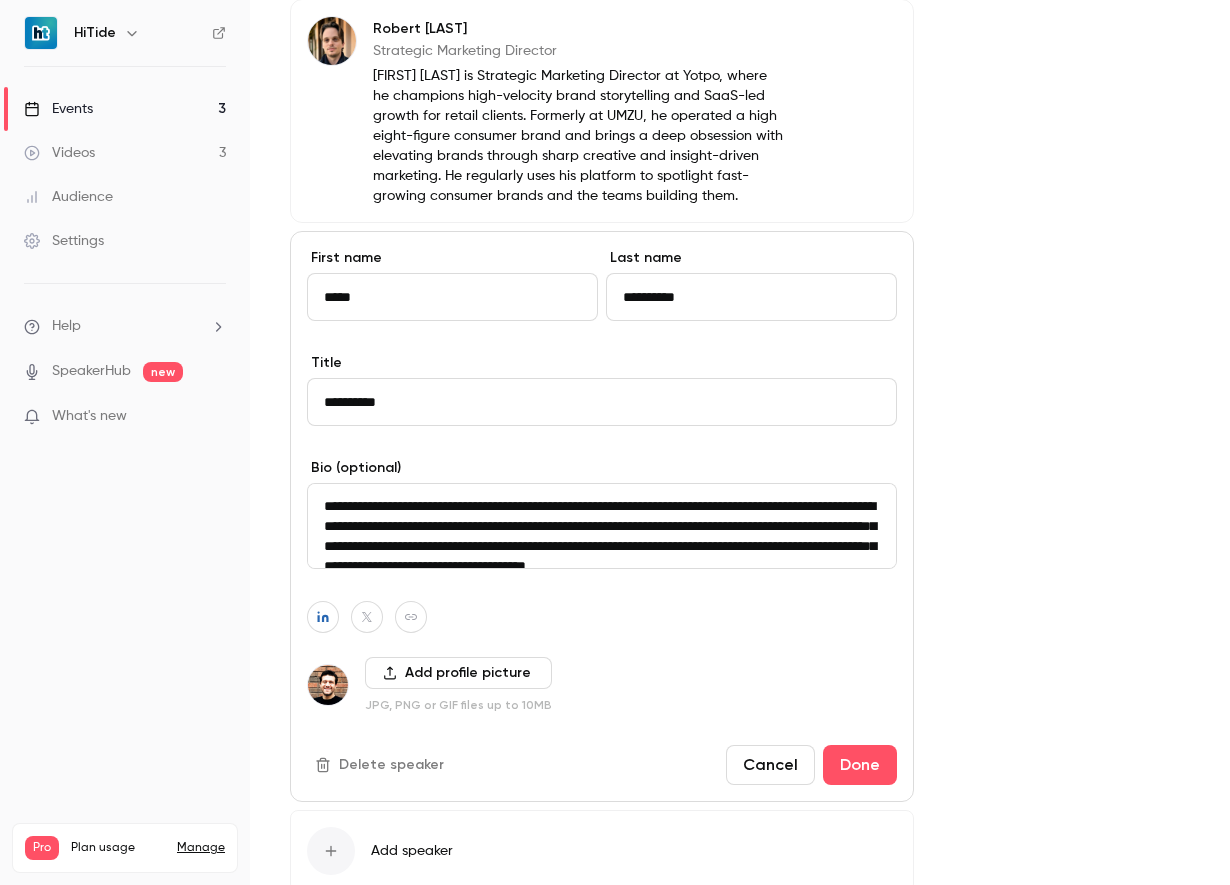 drag, startPoint x: 753, startPoint y: 533, endPoint x: 278, endPoint y: 452, distance: 481.8568 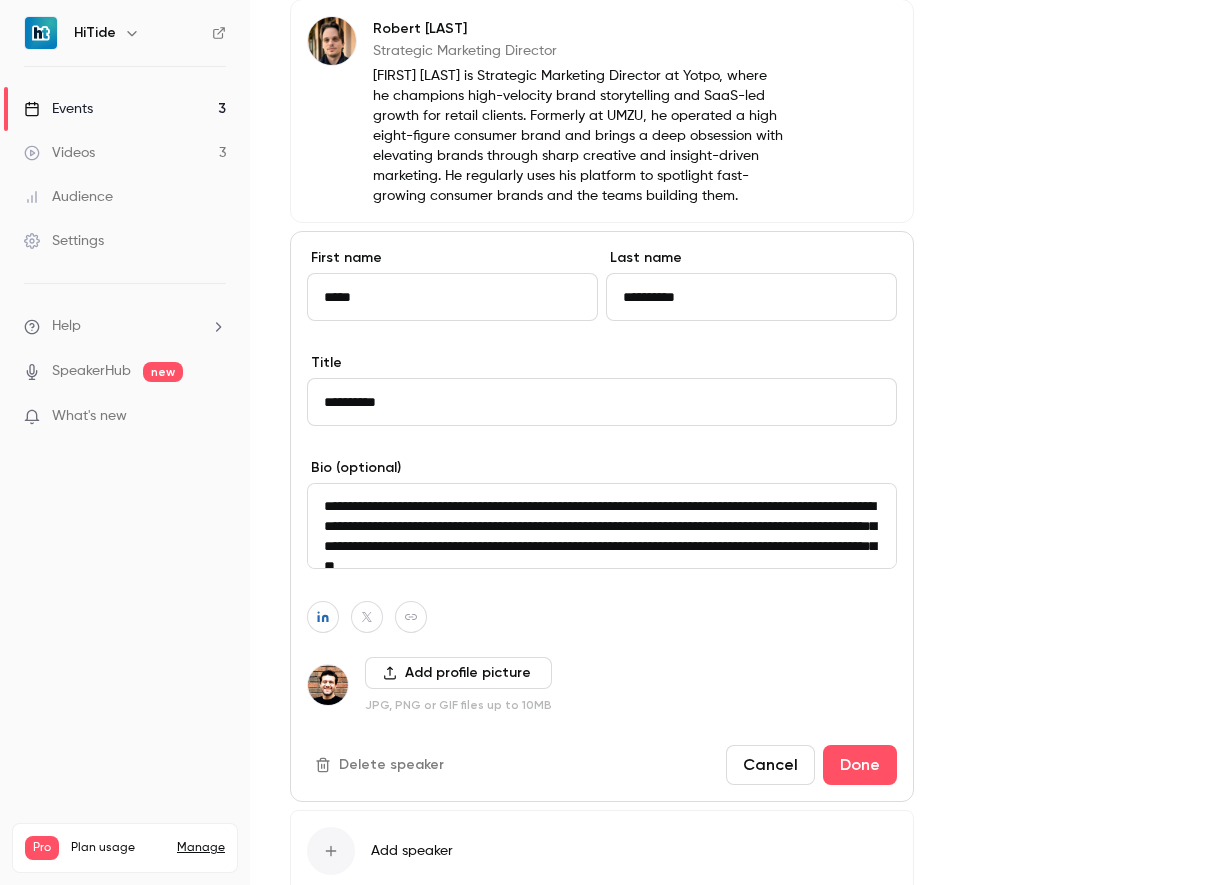 scroll, scrollTop: 25, scrollLeft: 0, axis: vertical 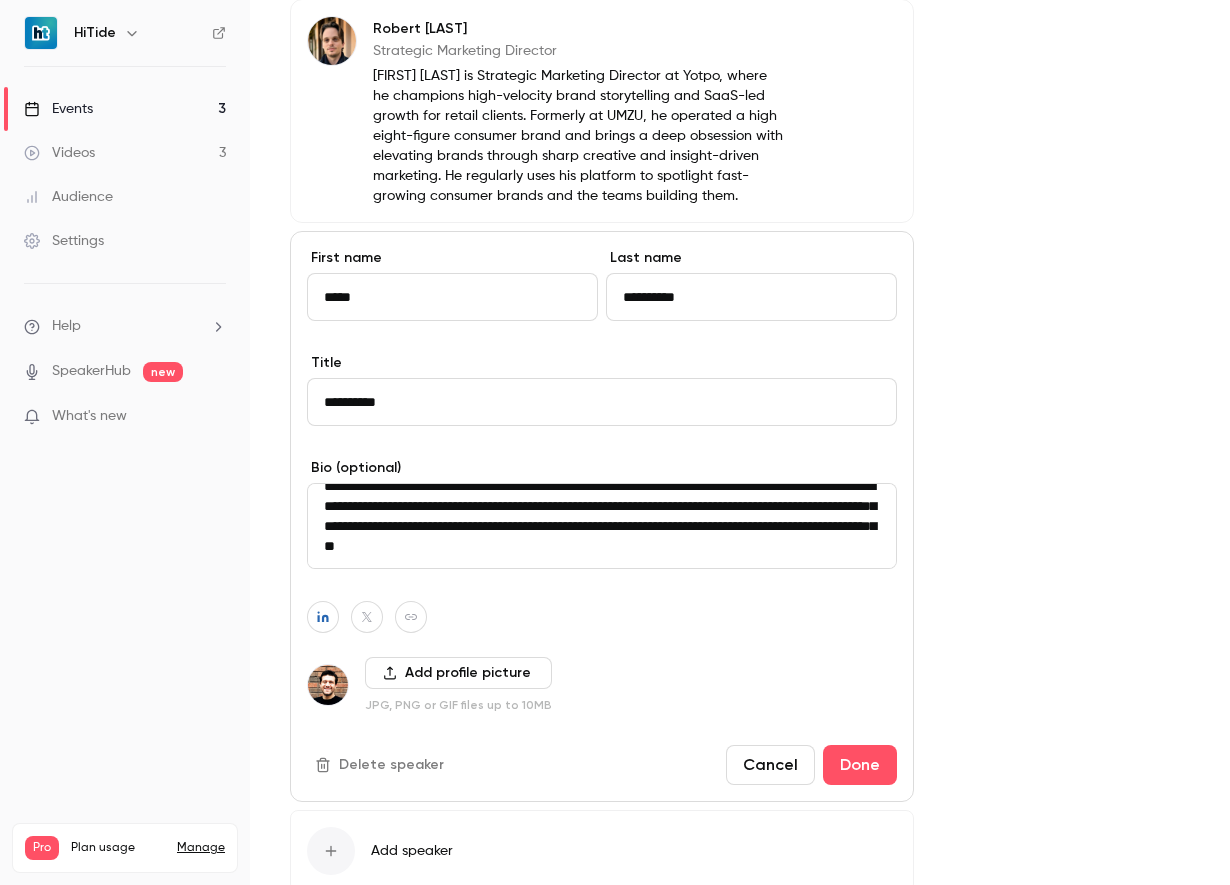 type on "**********" 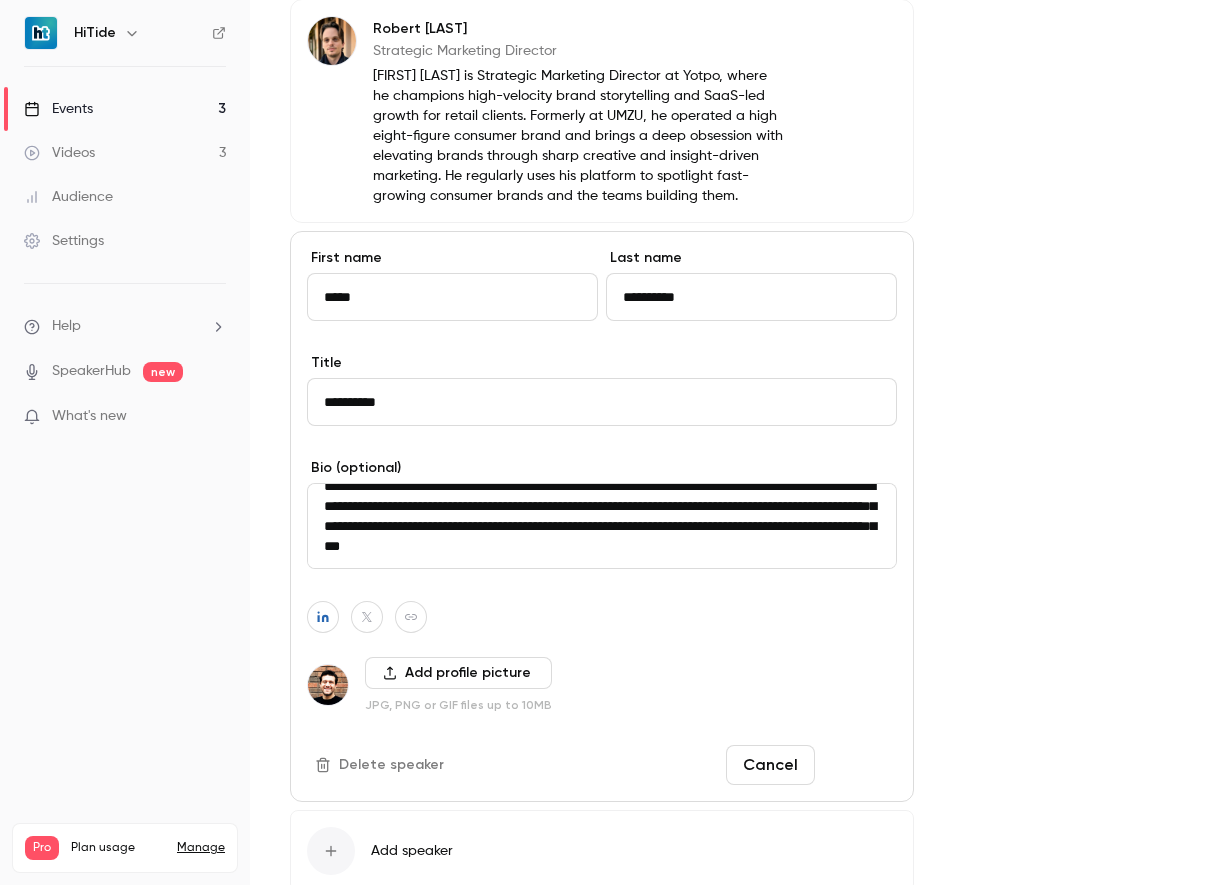 click on "Done" at bounding box center (860, 765) 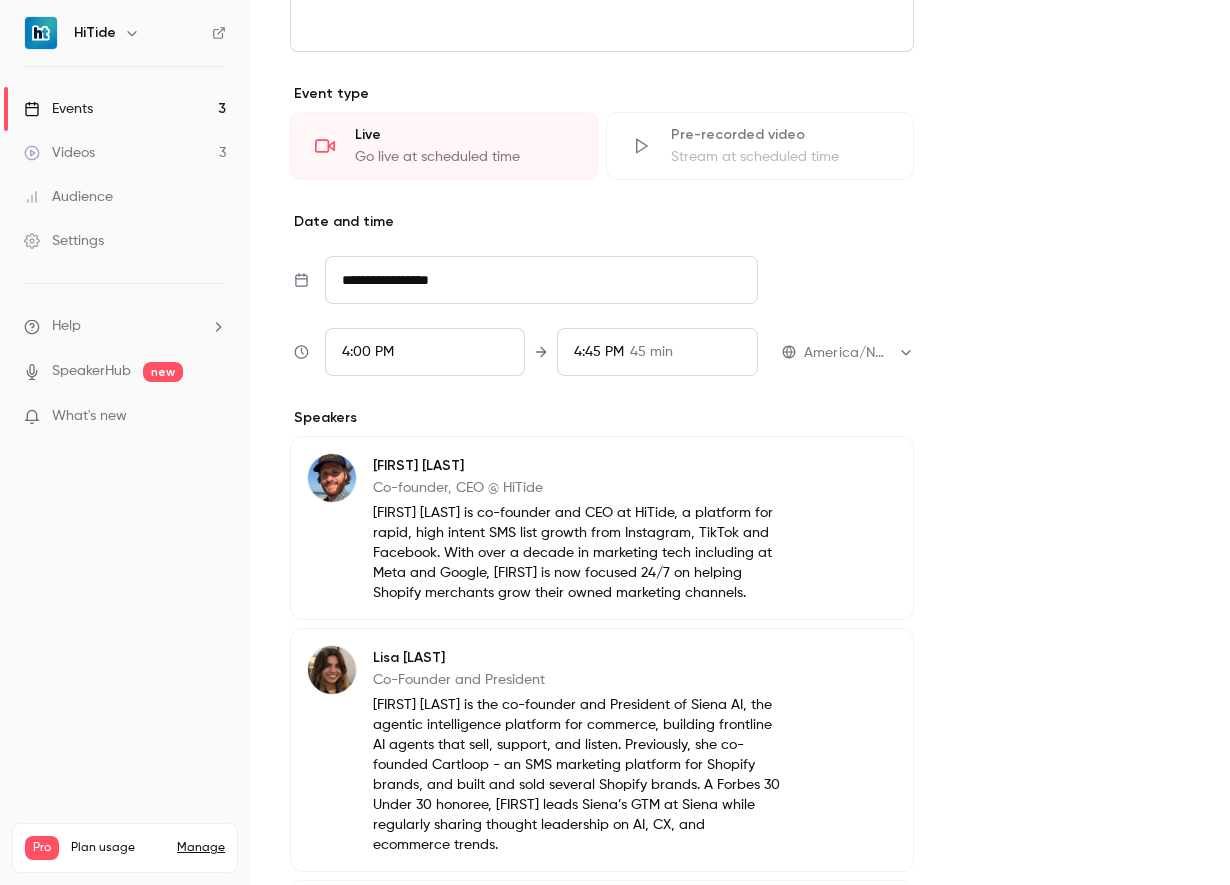 scroll, scrollTop: 1457, scrollLeft: 0, axis: vertical 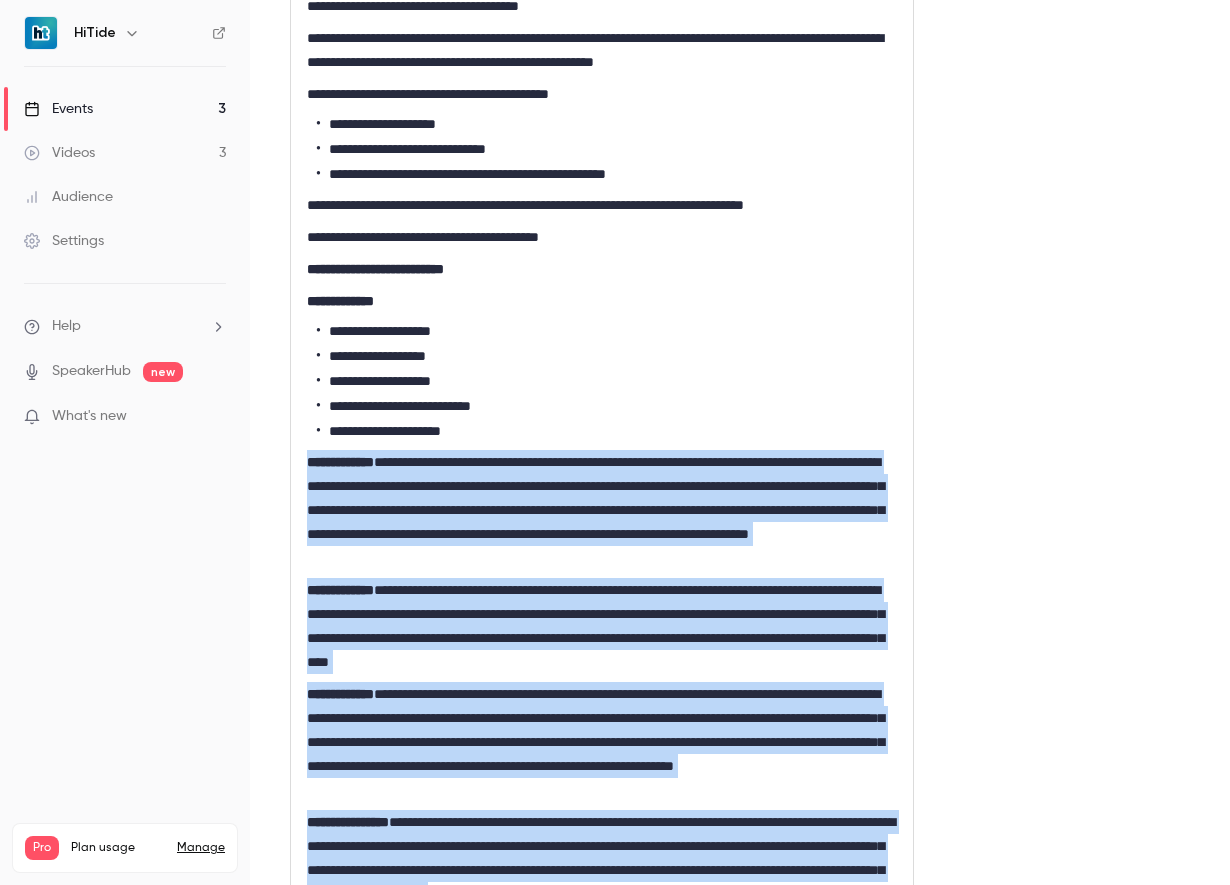drag, startPoint x: 498, startPoint y: 407, endPoint x: 287, endPoint y: 465, distance: 218.82642 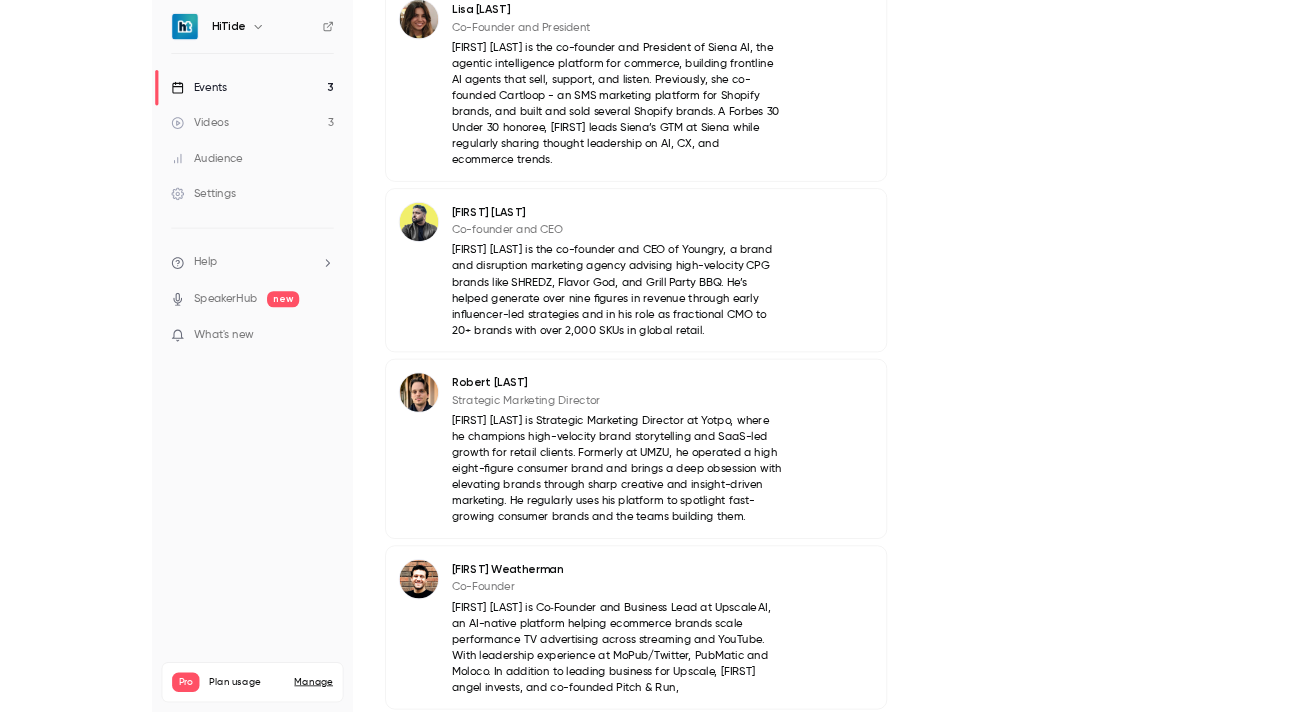scroll, scrollTop: 2169, scrollLeft: 0, axis: vertical 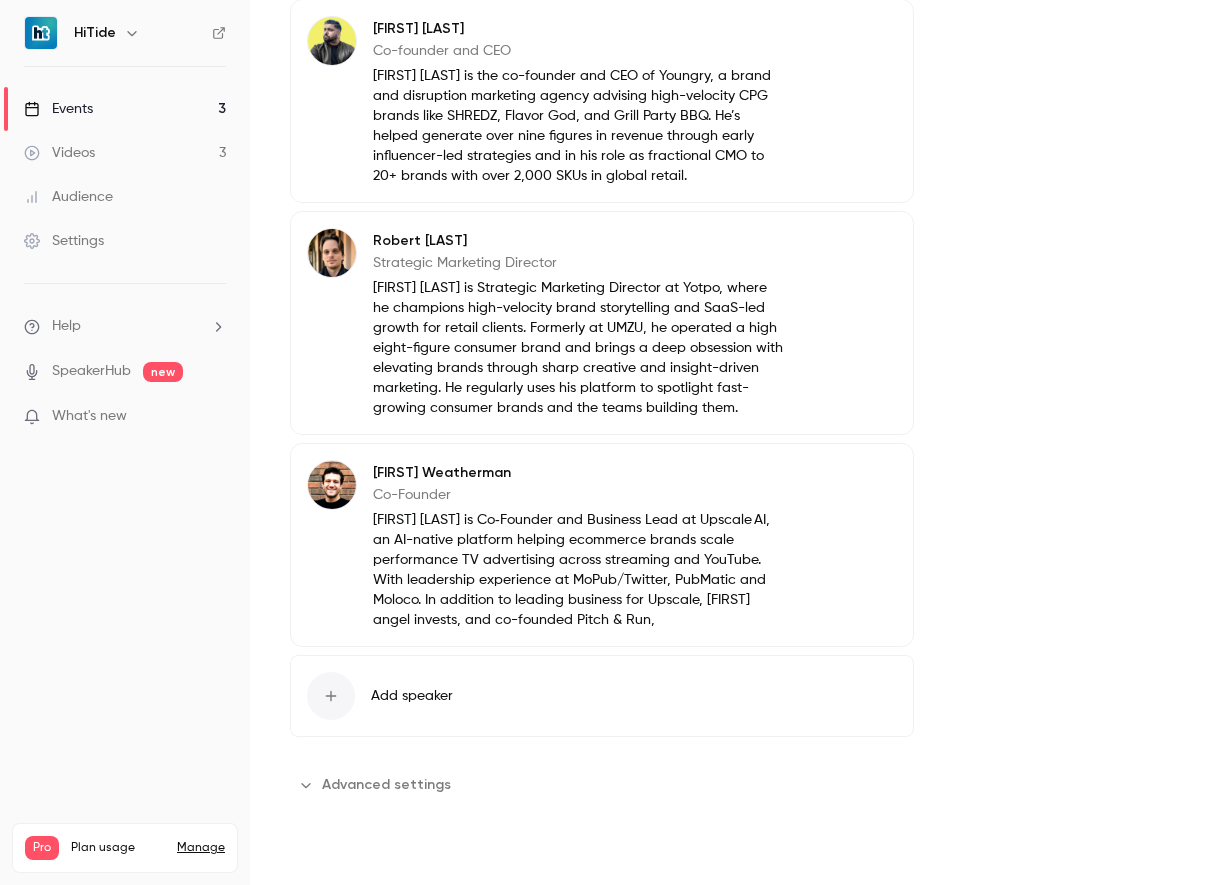 click on "Save" at bounding box center [326, 869] 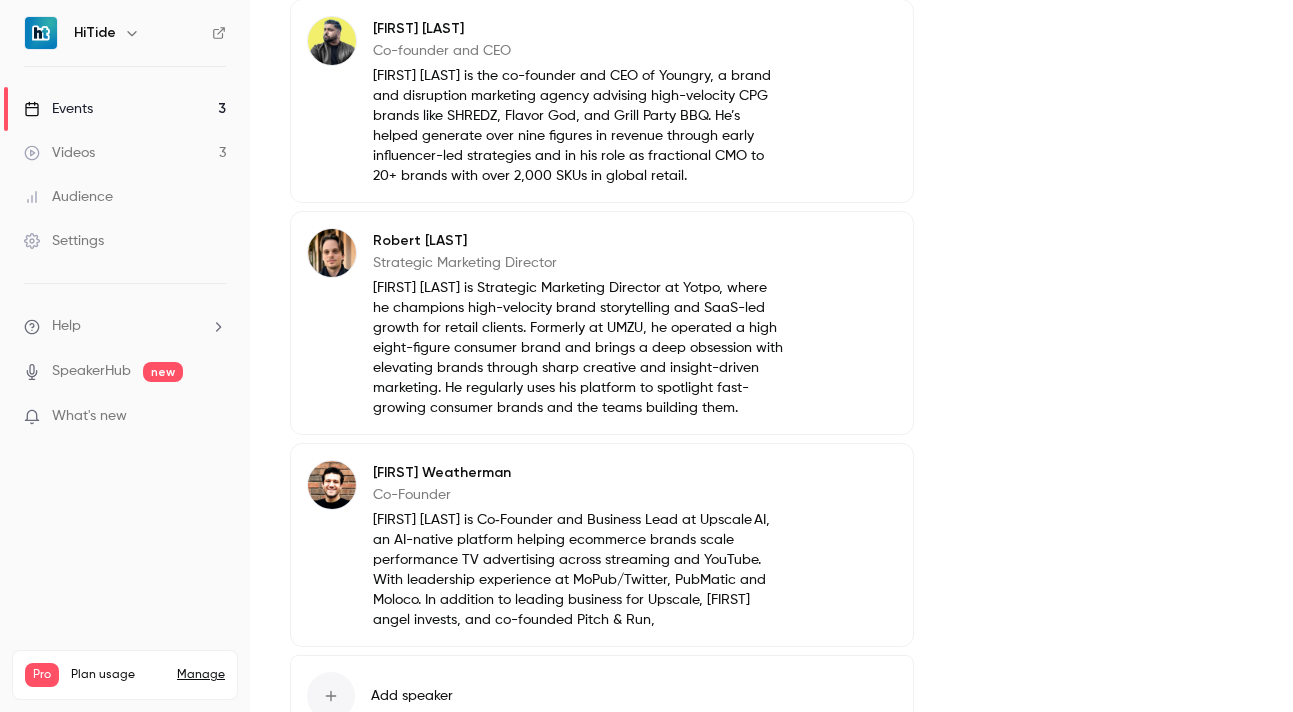 click on "Events 3" at bounding box center (125, 109) 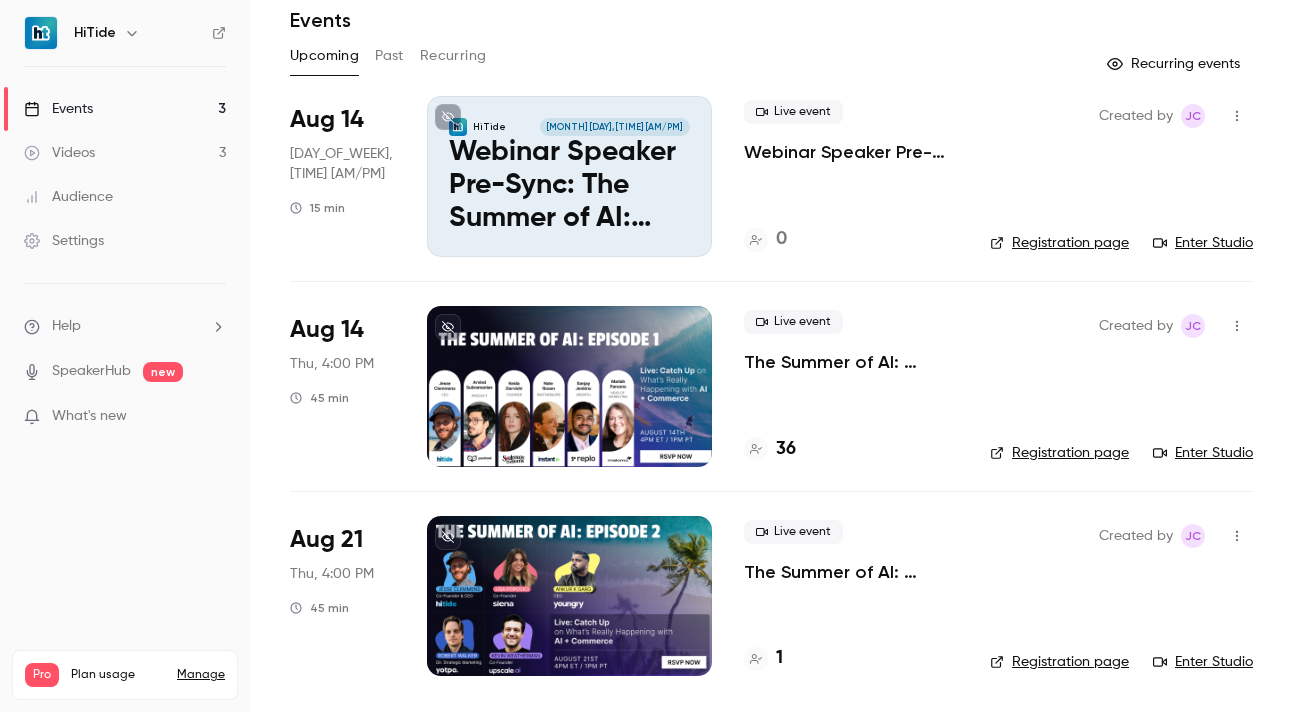 scroll, scrollTop: 0, scrollLeft: 0, axis: both 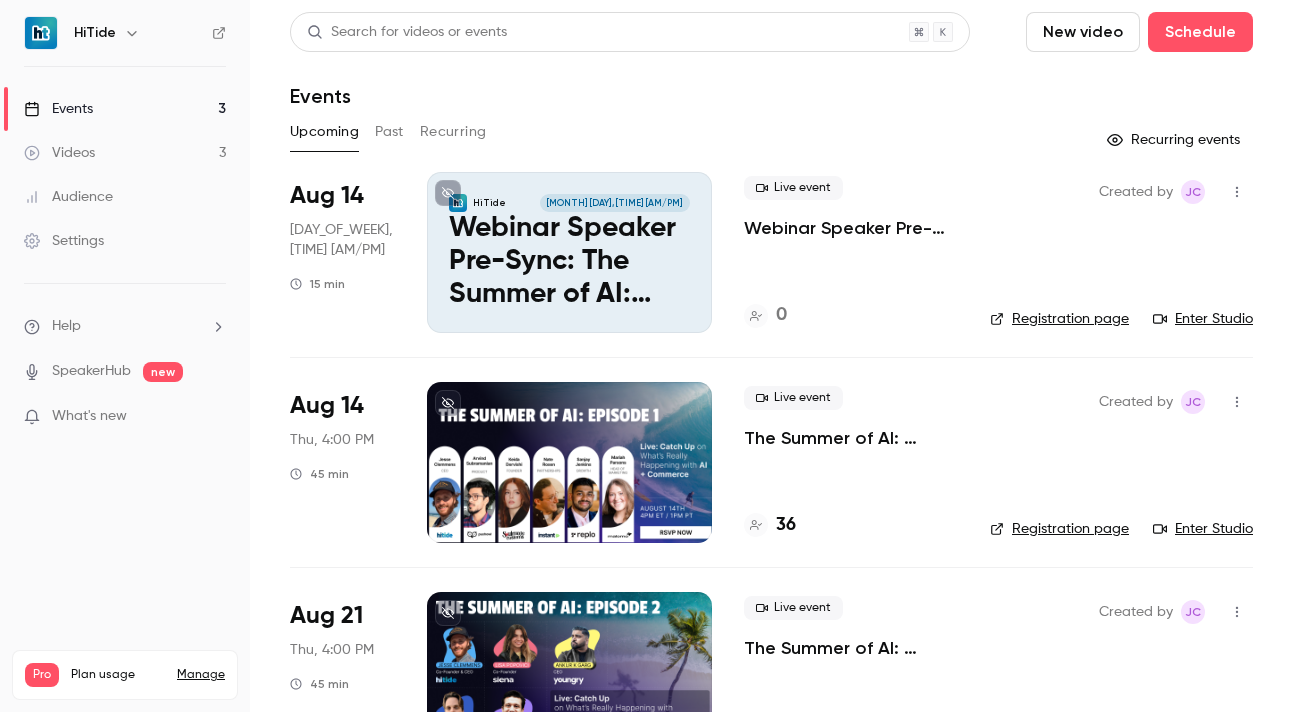 click on "Events 3" at bounding box center (125, 109) 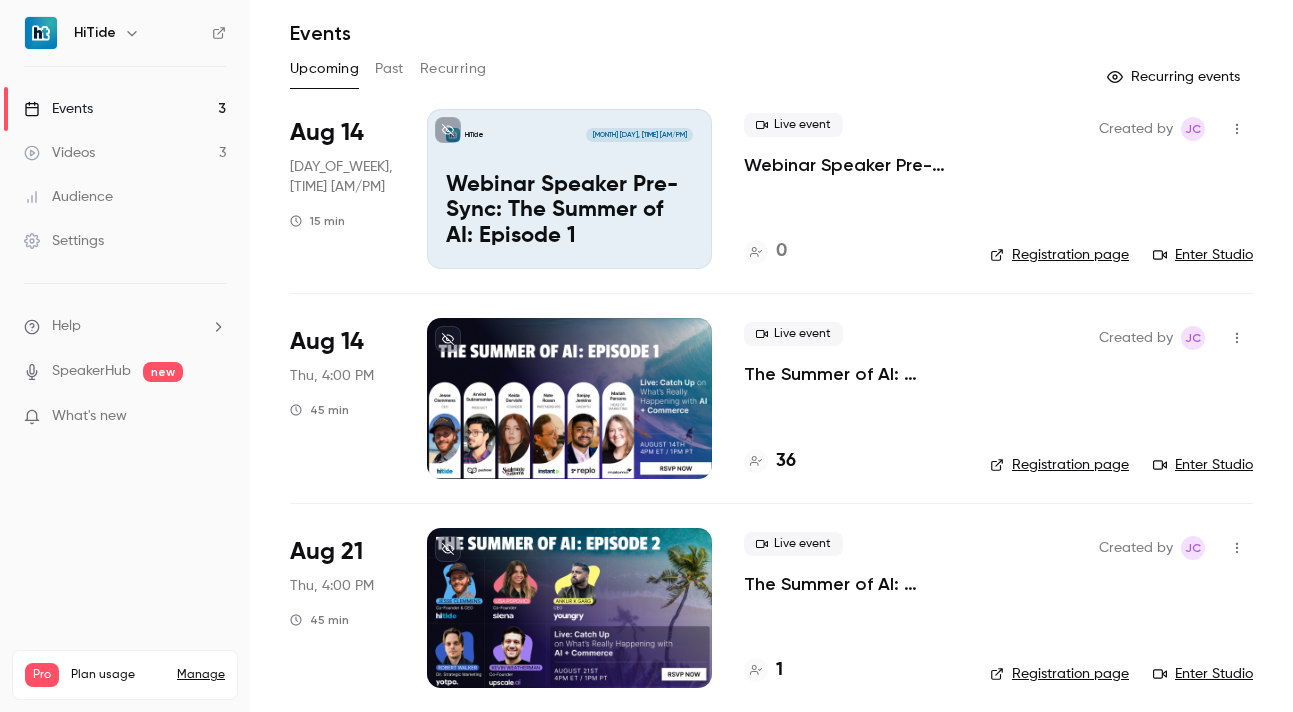 scroll, scrollTop: 75, scrollLeft: 0, axis: vertical 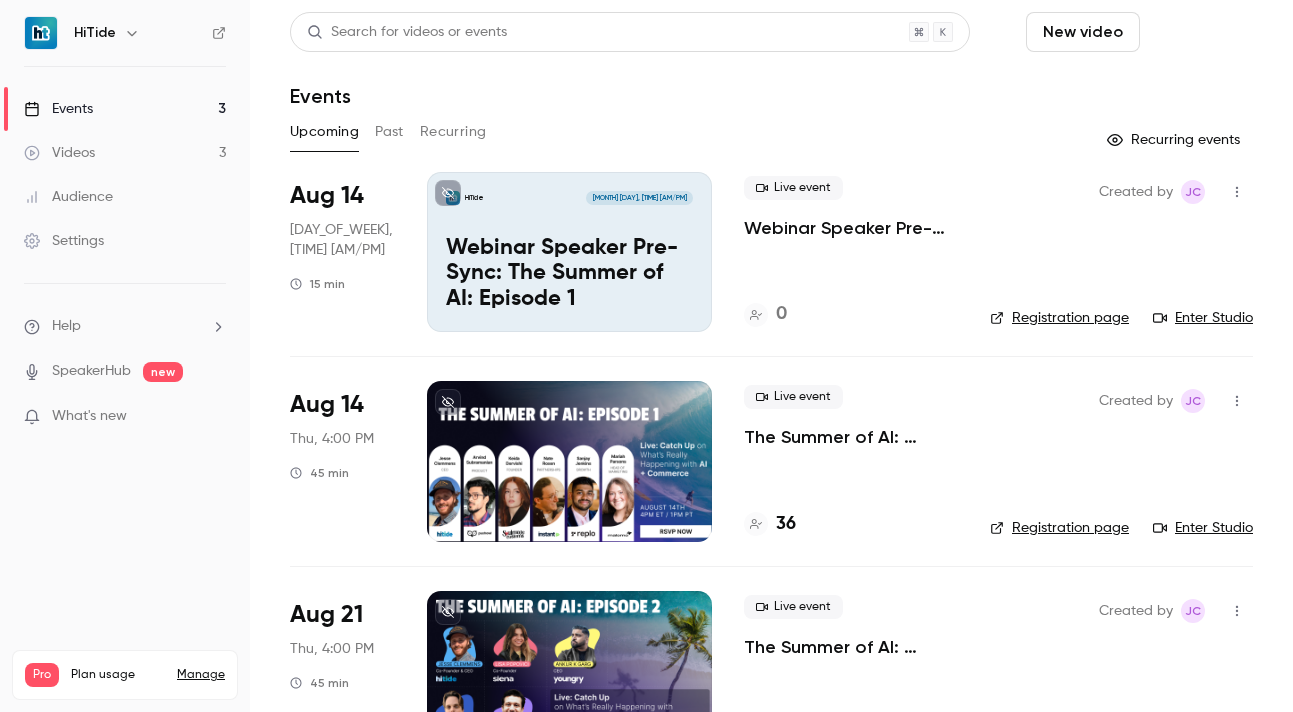 click on "Schedule" at bounding box center [1200, 32] 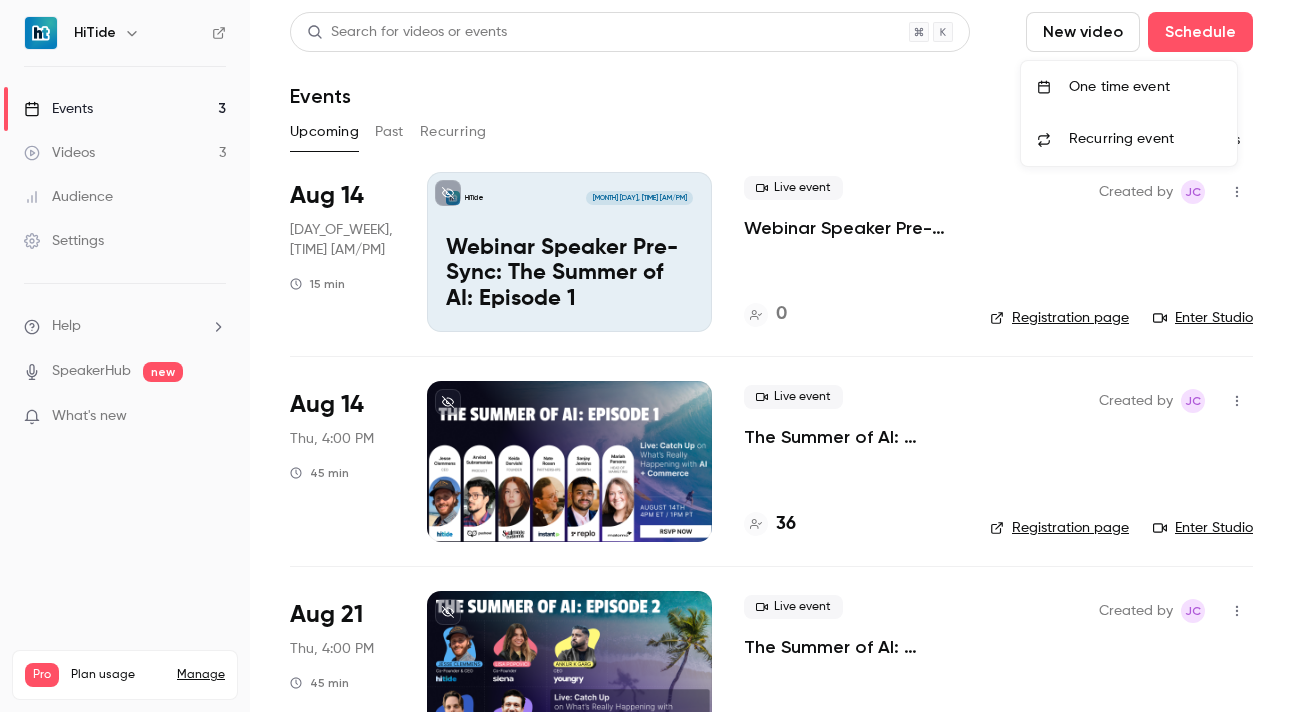 click on "One time event" at bounding box center (1129, 87) 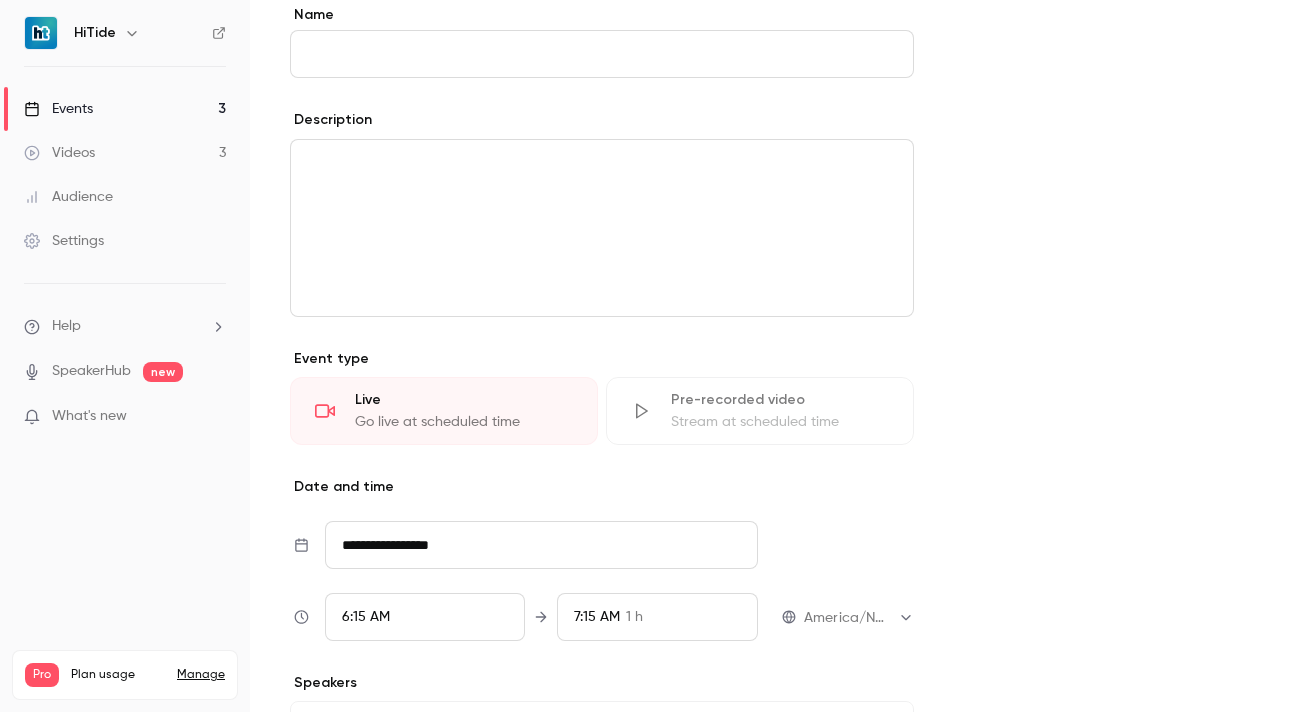 scroll, scrollTop: 814, scrollLeft: 0, axis: vertical 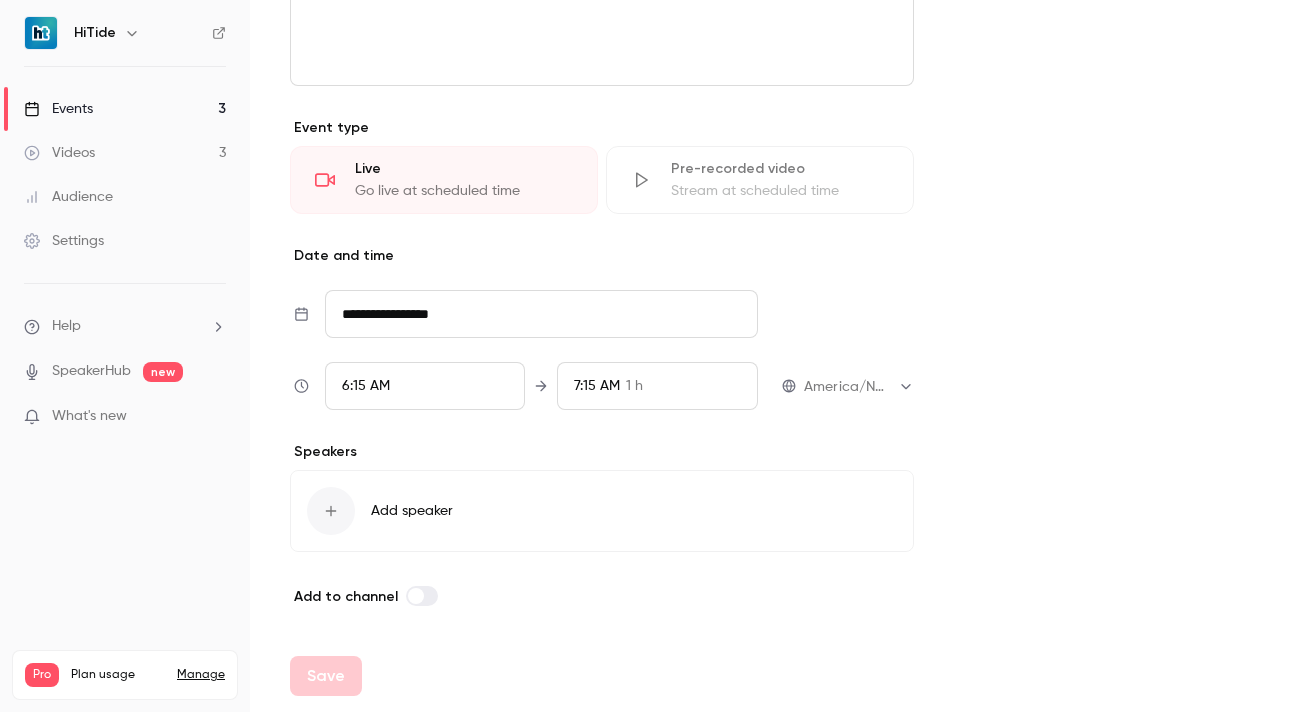 click on "**********" at bounding box center (541, 314) 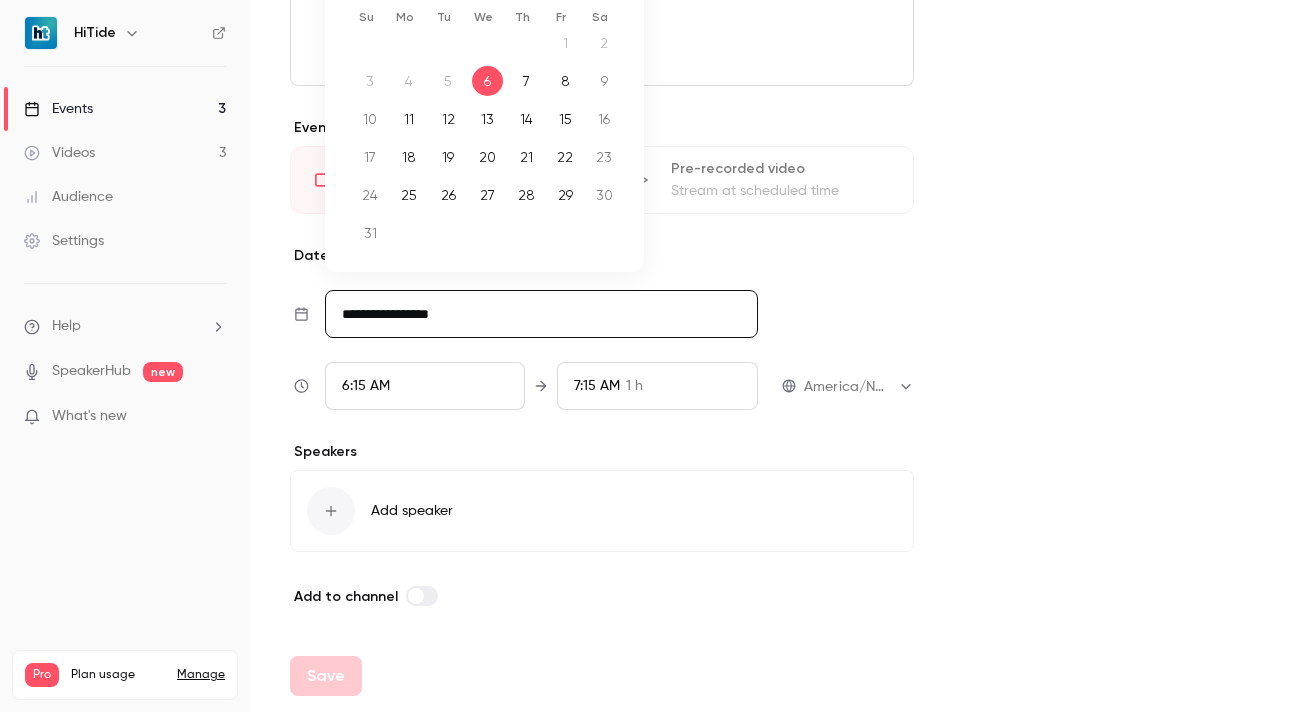 click on "28" at bounding box center [526, 195] 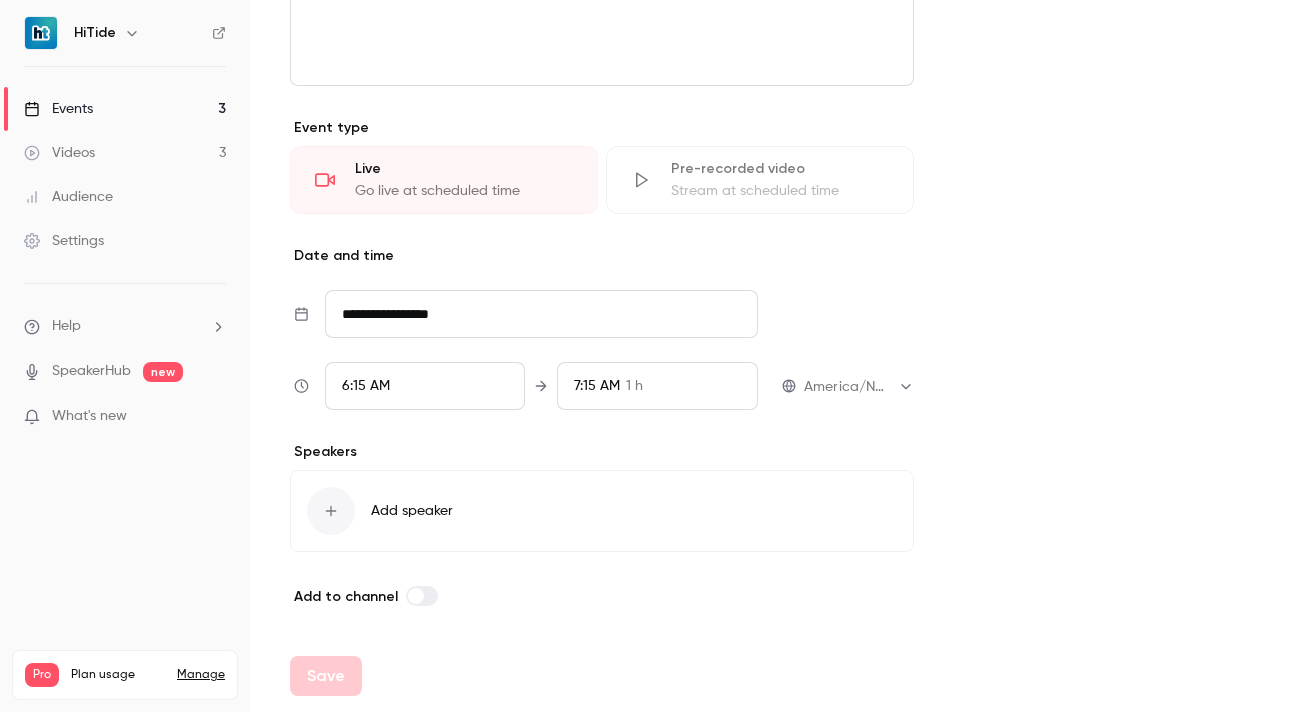 click on "6:15 AM" at bounding box center [425, 386] 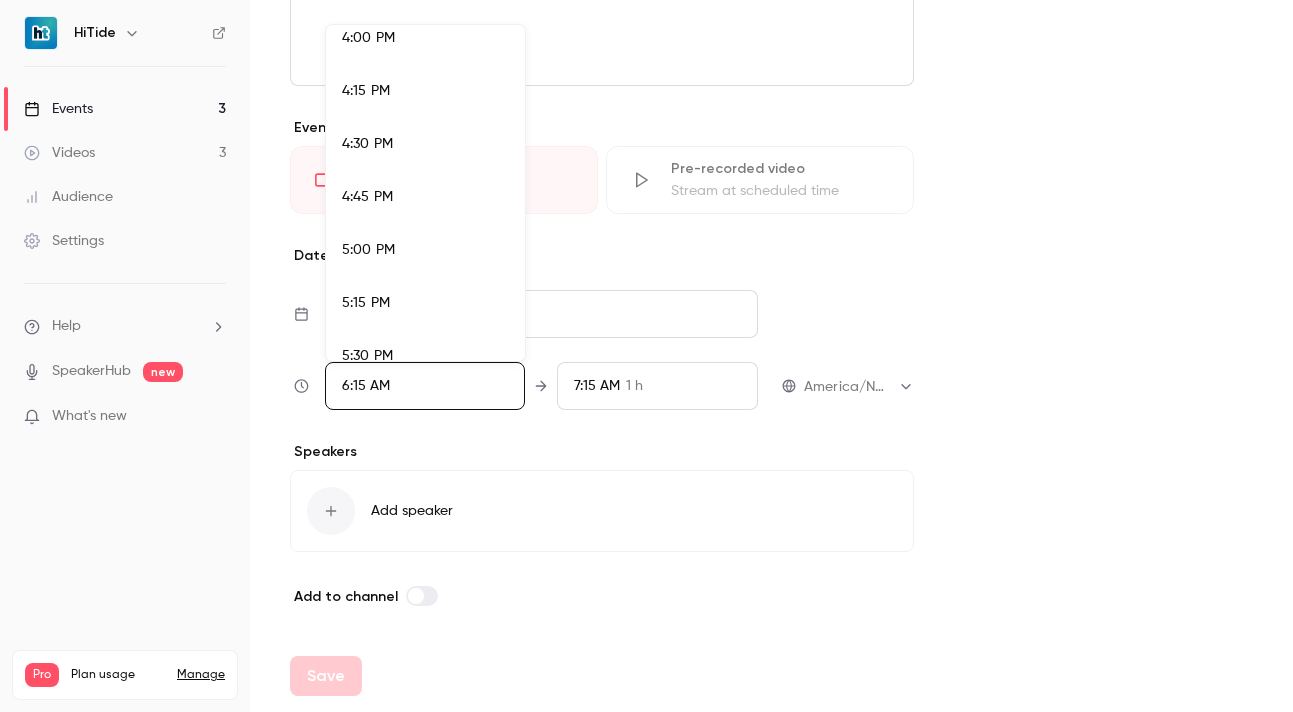 scroll, scrollTop: 3365, scrollLeft: 0, axis: vertical 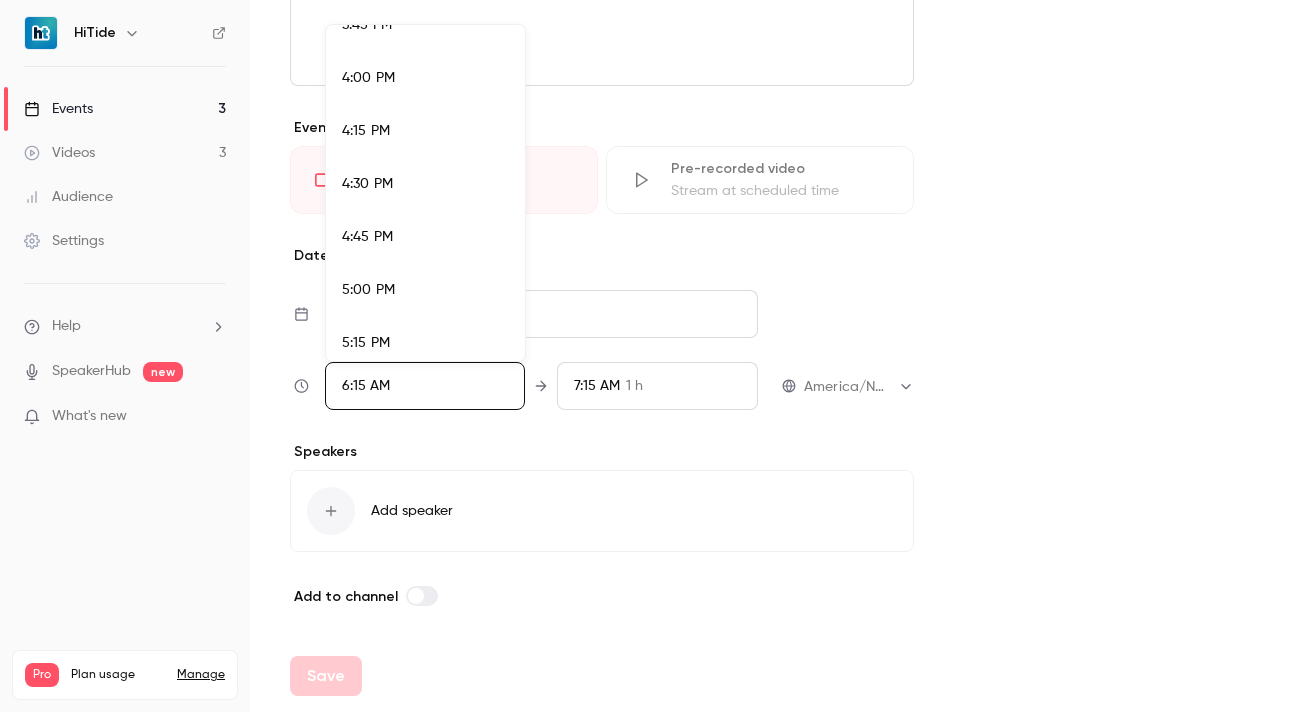 click on "4:00 PM" at bounding box center [425, 78] 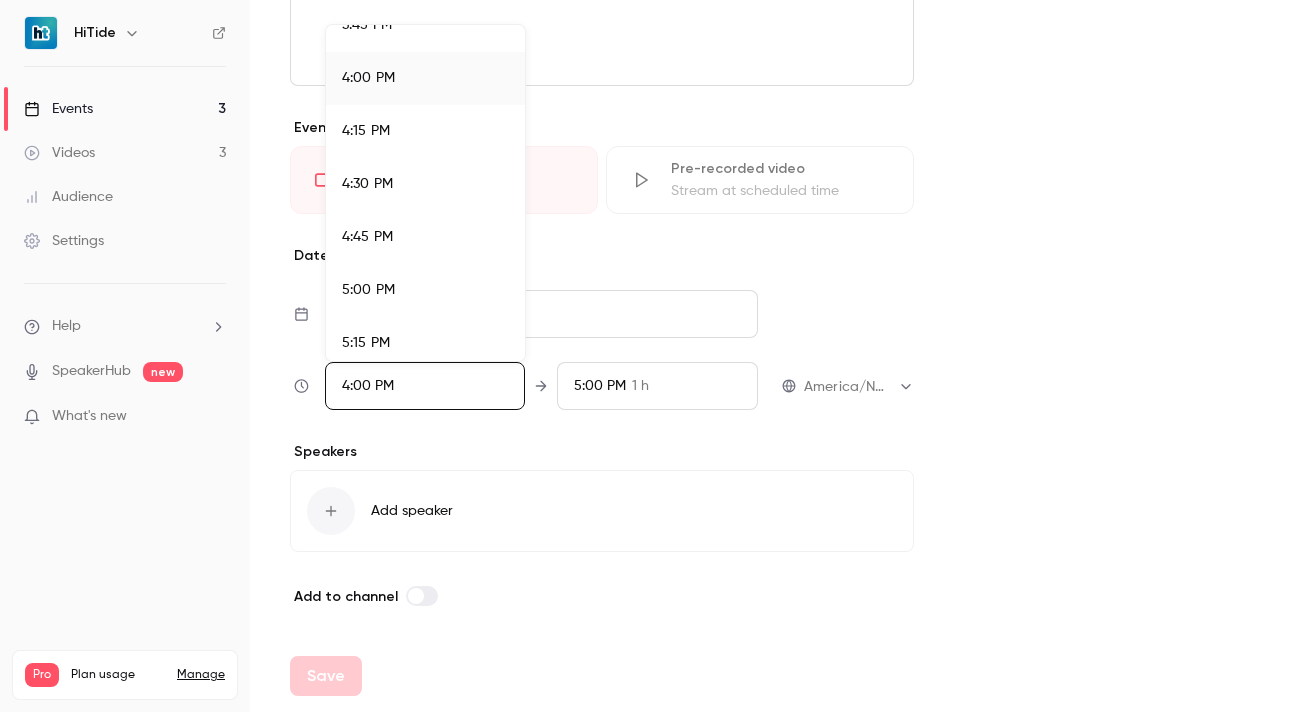 click at bounding box center (646, 356) 